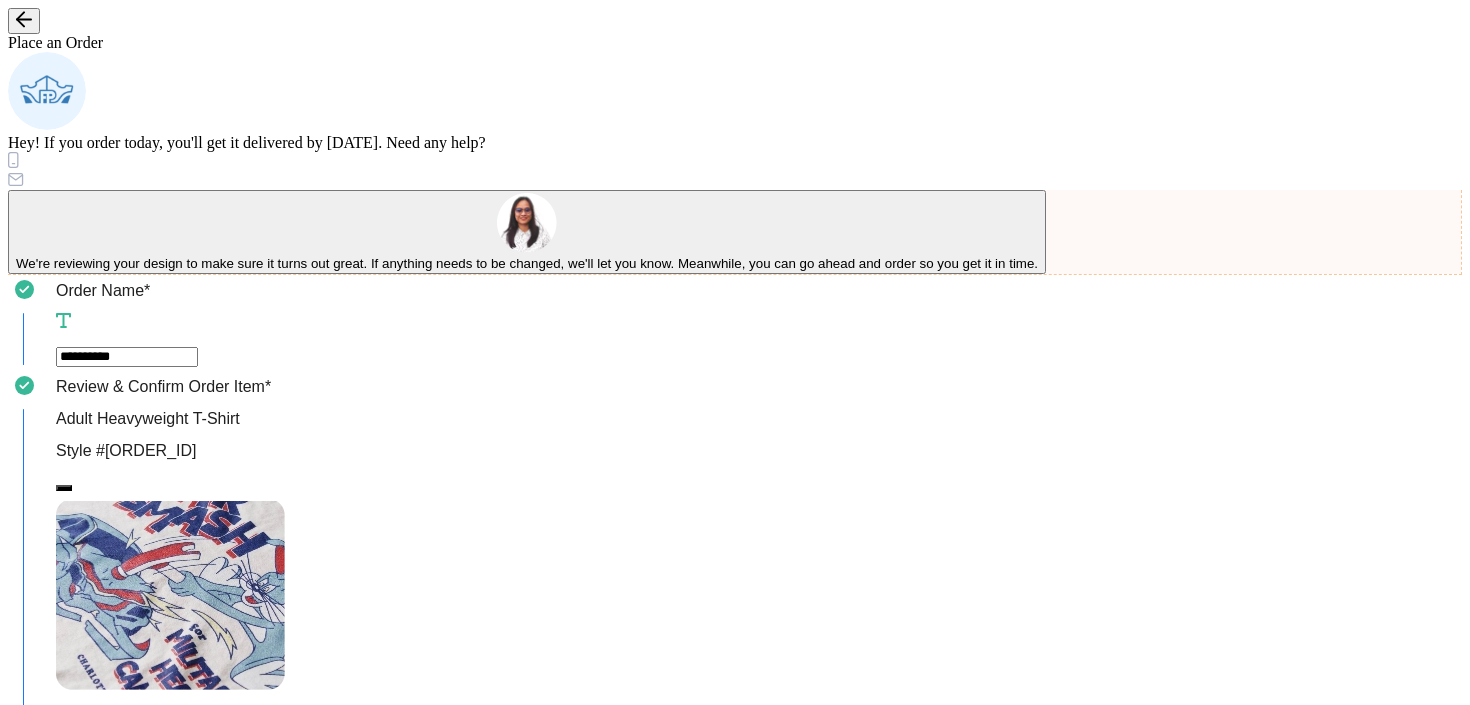scroll, scrollTop: 0, scrollLeft: 0, axis: both 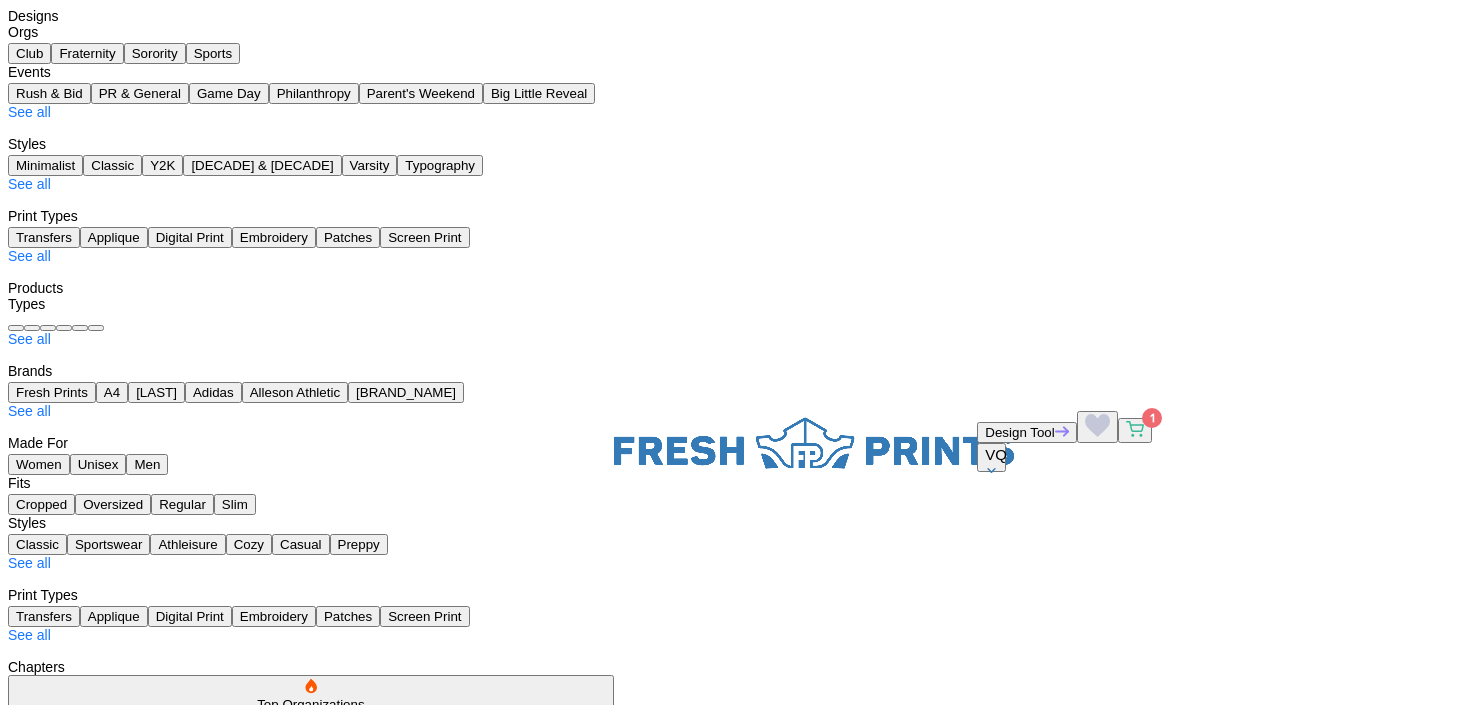 click on "Most Recent" at bounding box center [53, 931] 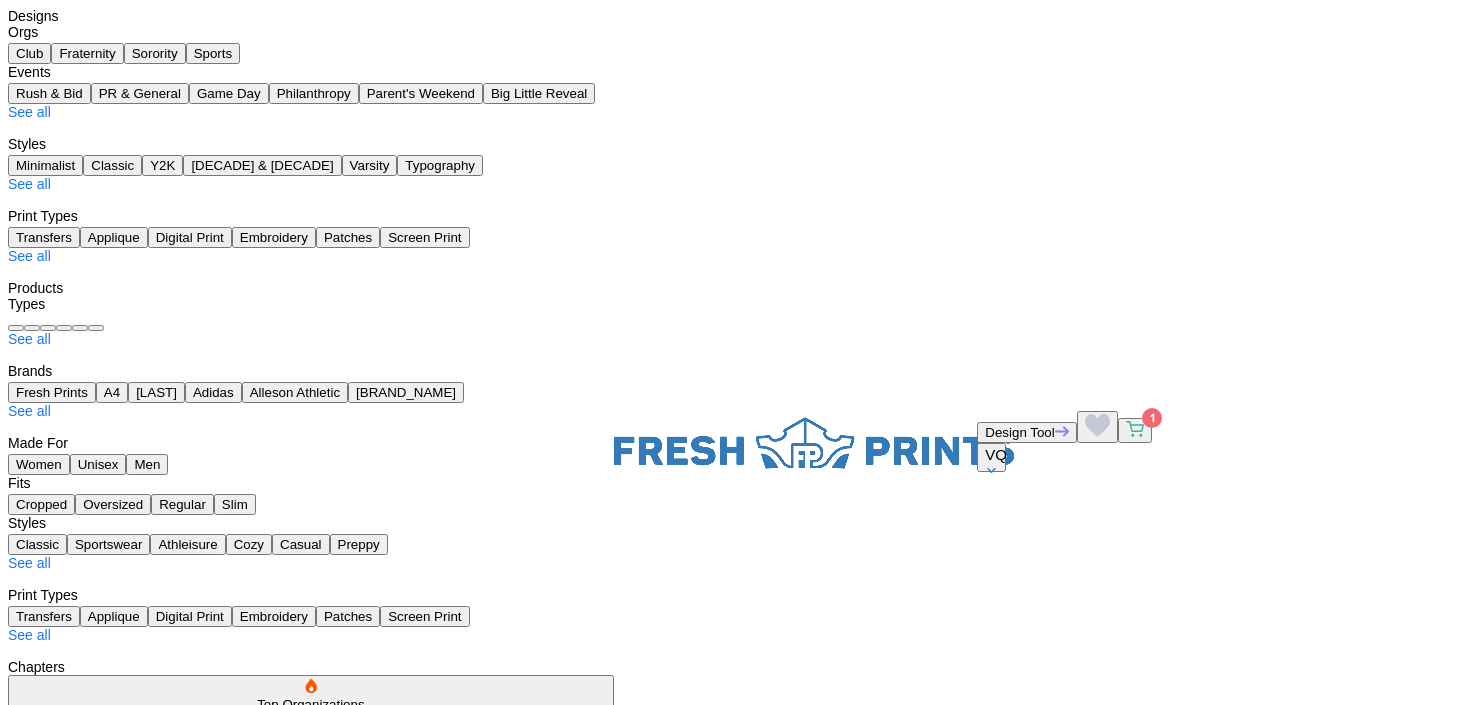 scroll, scrollTop: 0, scrollLeft: 0, axis: both 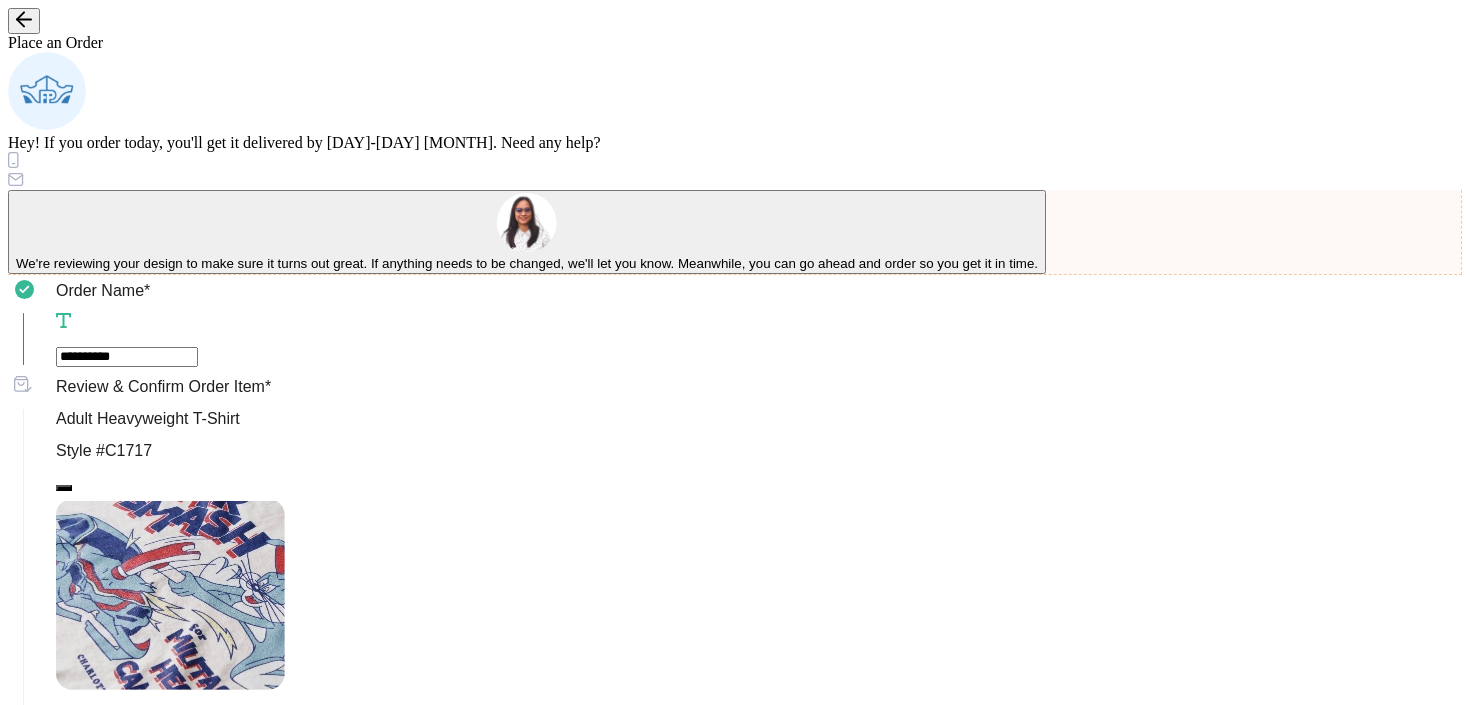 click on "**********" at bounding box center [751, 8065] 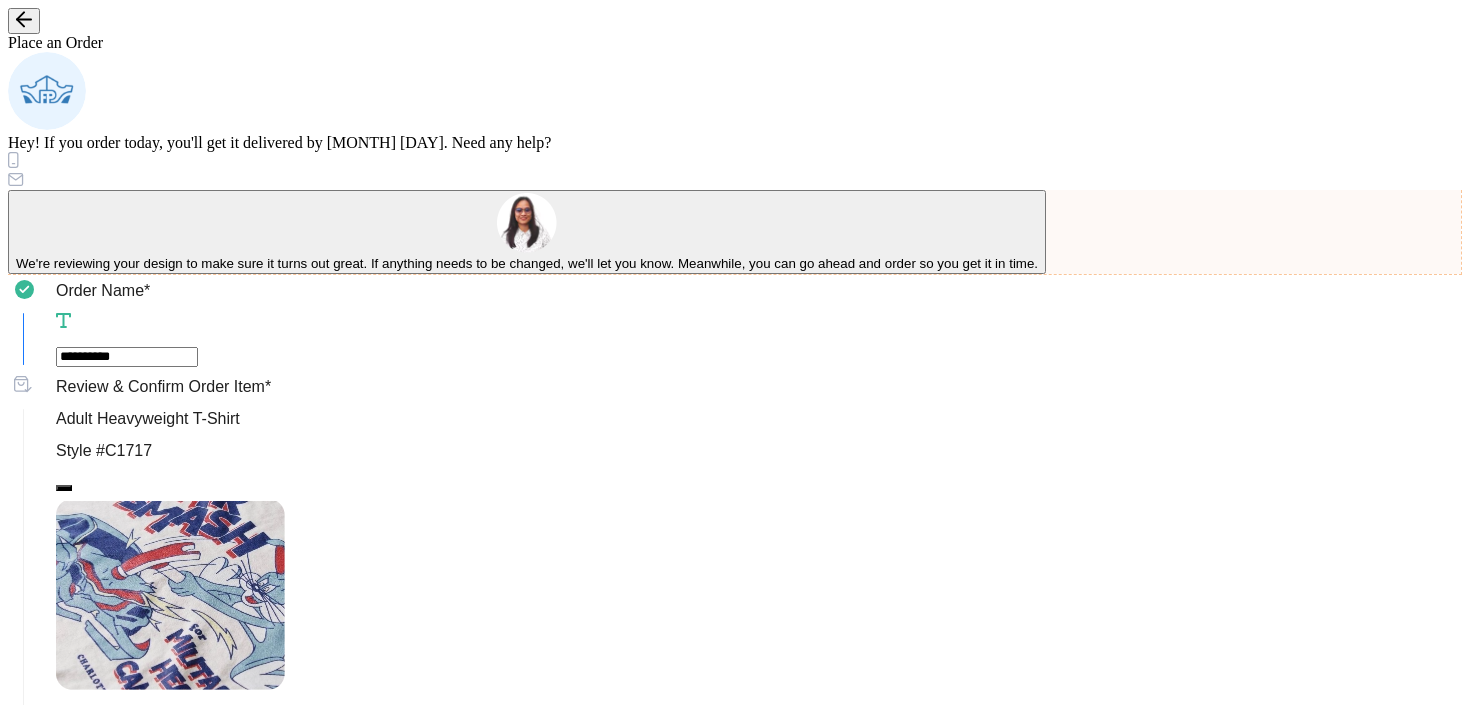 click on "Guarantee Delivery If you're ordering for an event and cutting it close, we recommend you guarantee delivery so that you know when exactly your order will arrive. The small fee helps us cover the cost of printing your order first. Guaranteed Delivery By [MONTH] [DAY] Fee $[PRICE]" at bounding box center [751, 9214] 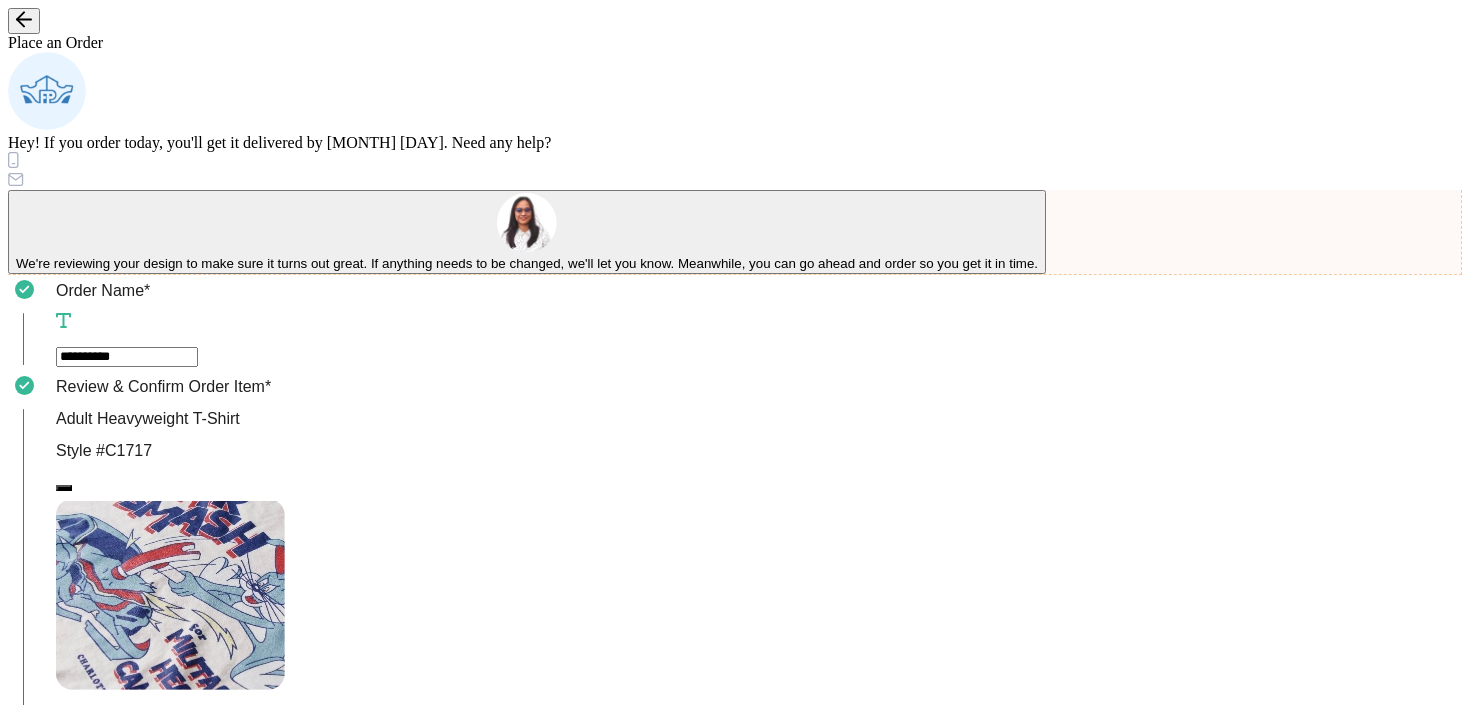 click on "Review & Confirm Order Item * Adult Heavyweight T-Shirt Style # C1717 Screen Print : Standard + Add a Note Raglan Mini Tee Style # FP45 Screen Print : Standard + Add a Note I've checked the details of the designs and confirm that they can be printed as is. Confirm I give your art team permission to make minor changes to image quality, size, and/or placement to ensure the design prints well. [PERCENTAGE]% changes are minor [PERCENTAGE]% customers say yes! Confirm" at bounding box center (751, 2647) 